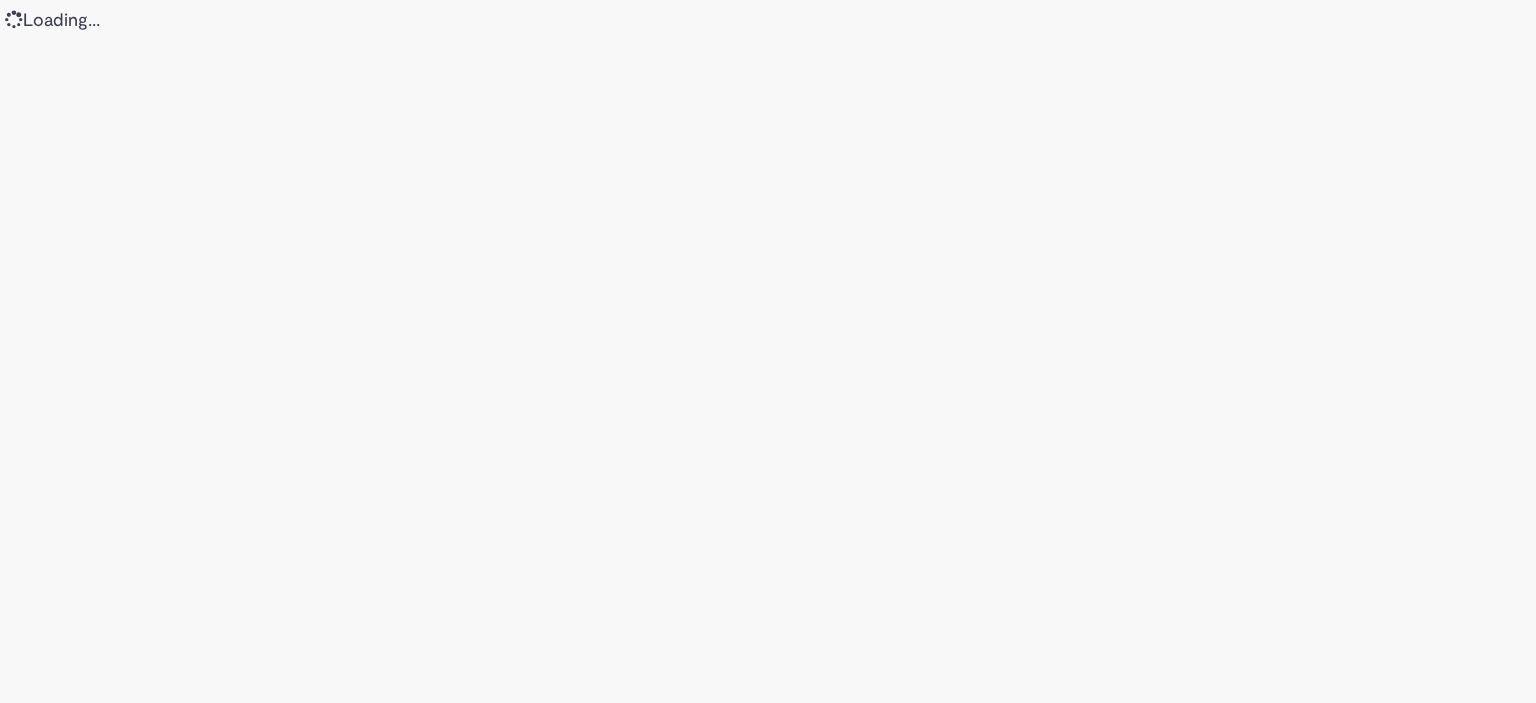 scroll, scrollTop: 0, scrollLeft: 0, axis: both 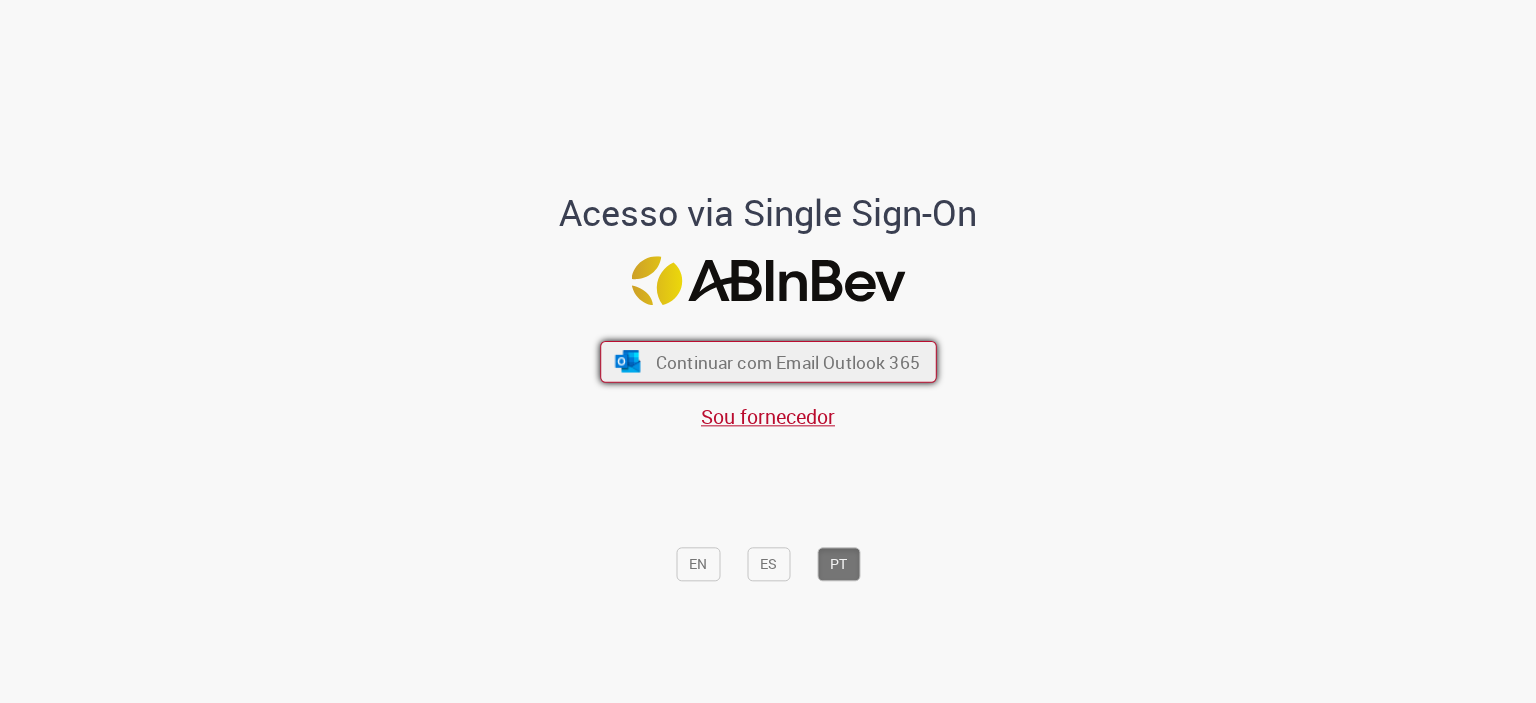 click on "Continuar com Email Outlook 365" at bounding box center [787, 361] 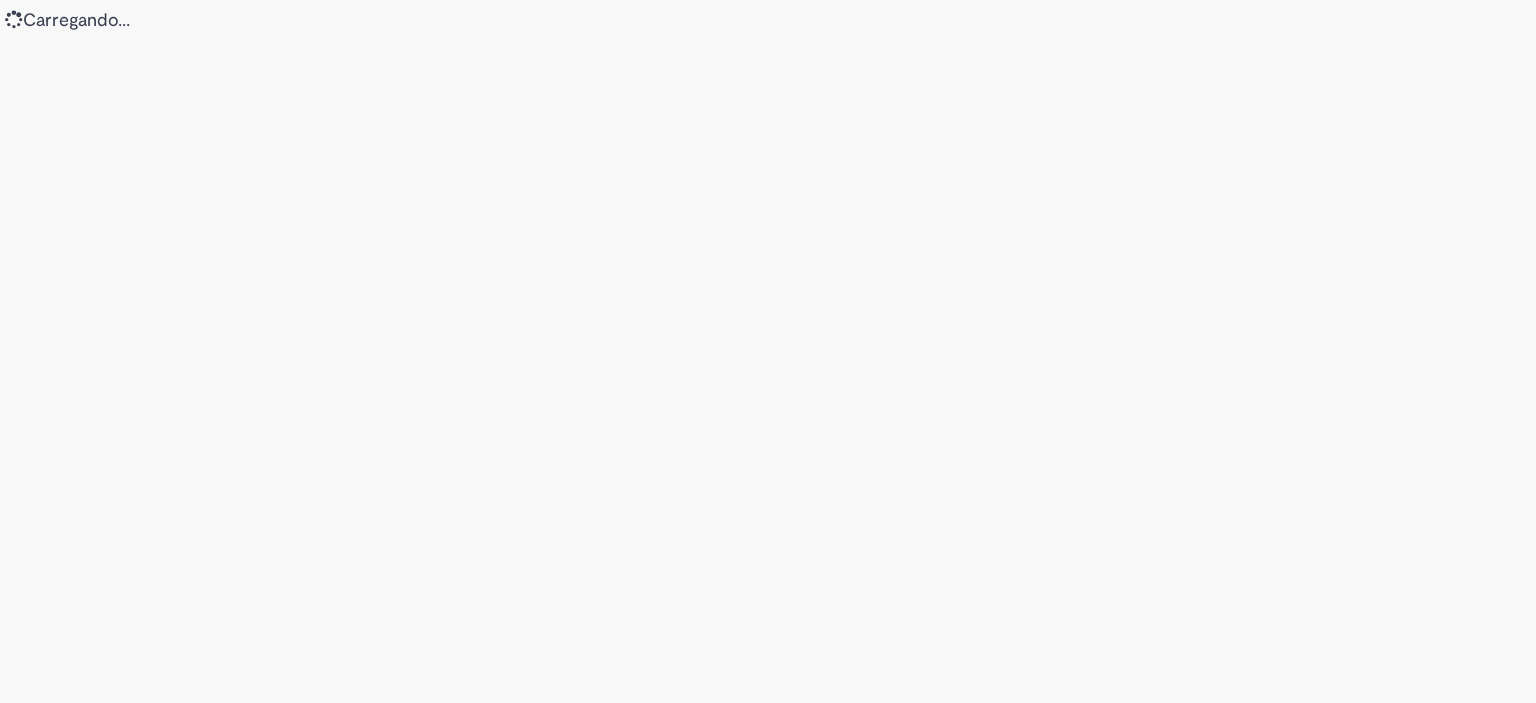 scroll, scrollTop: 0, scrollLeft: 0, axis: both 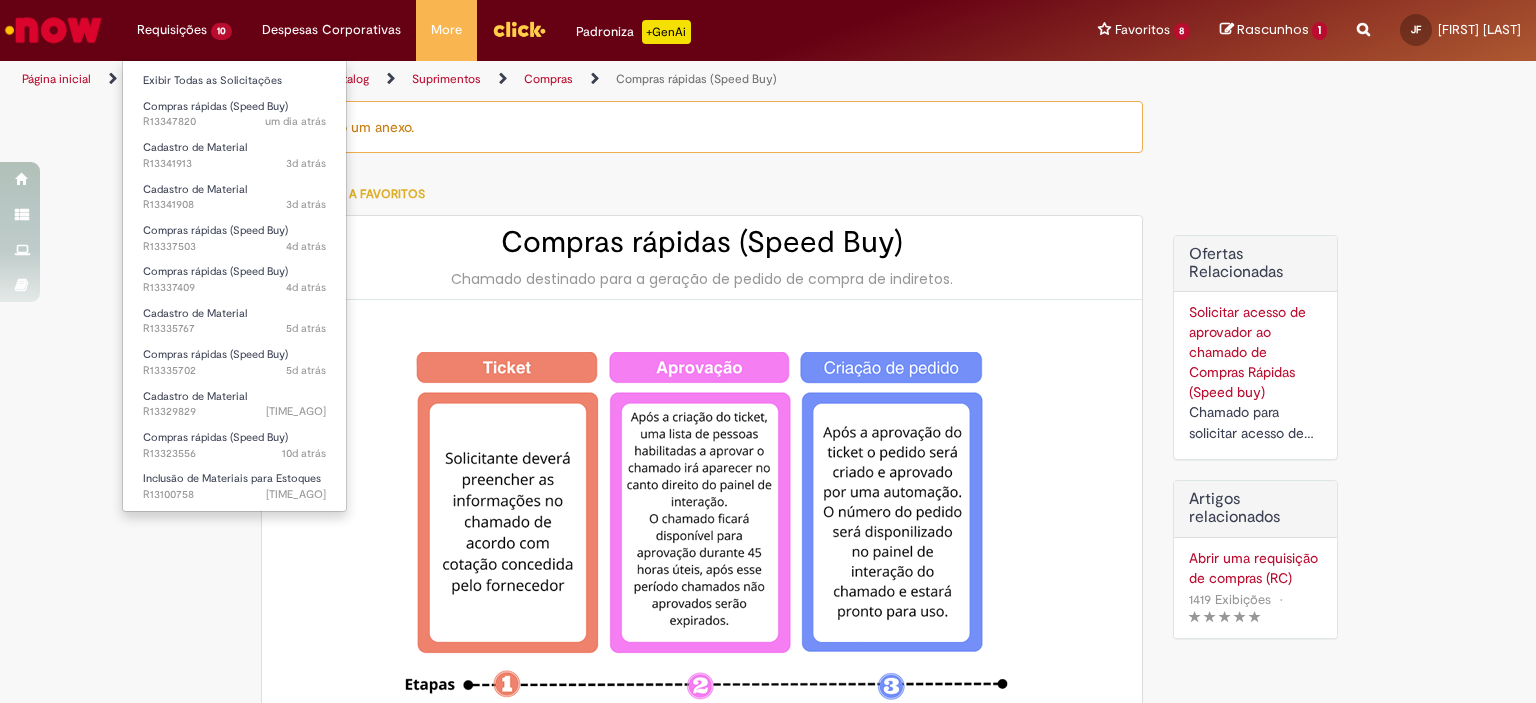 type on "********" 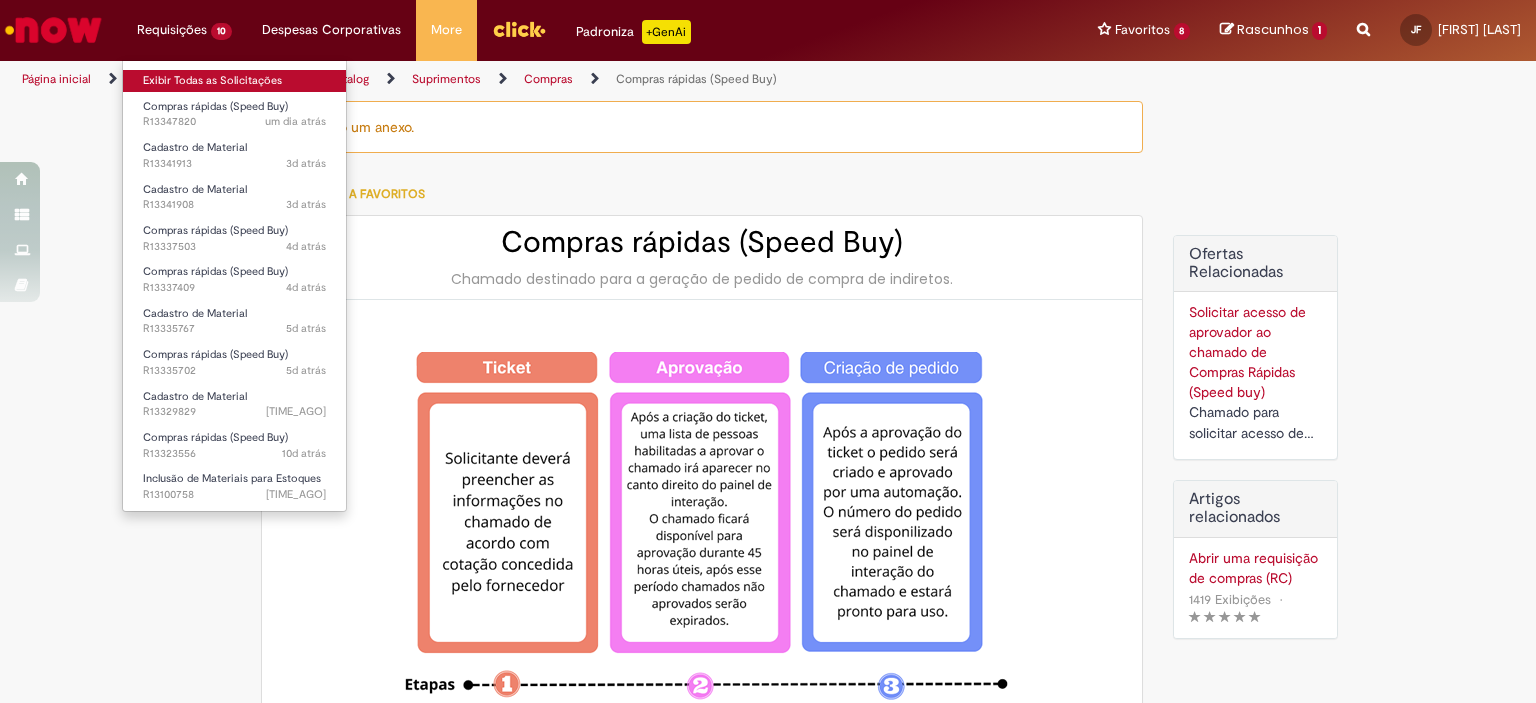 click on "Exibir Todas as Solicitações" at bounding box center [234, 81] 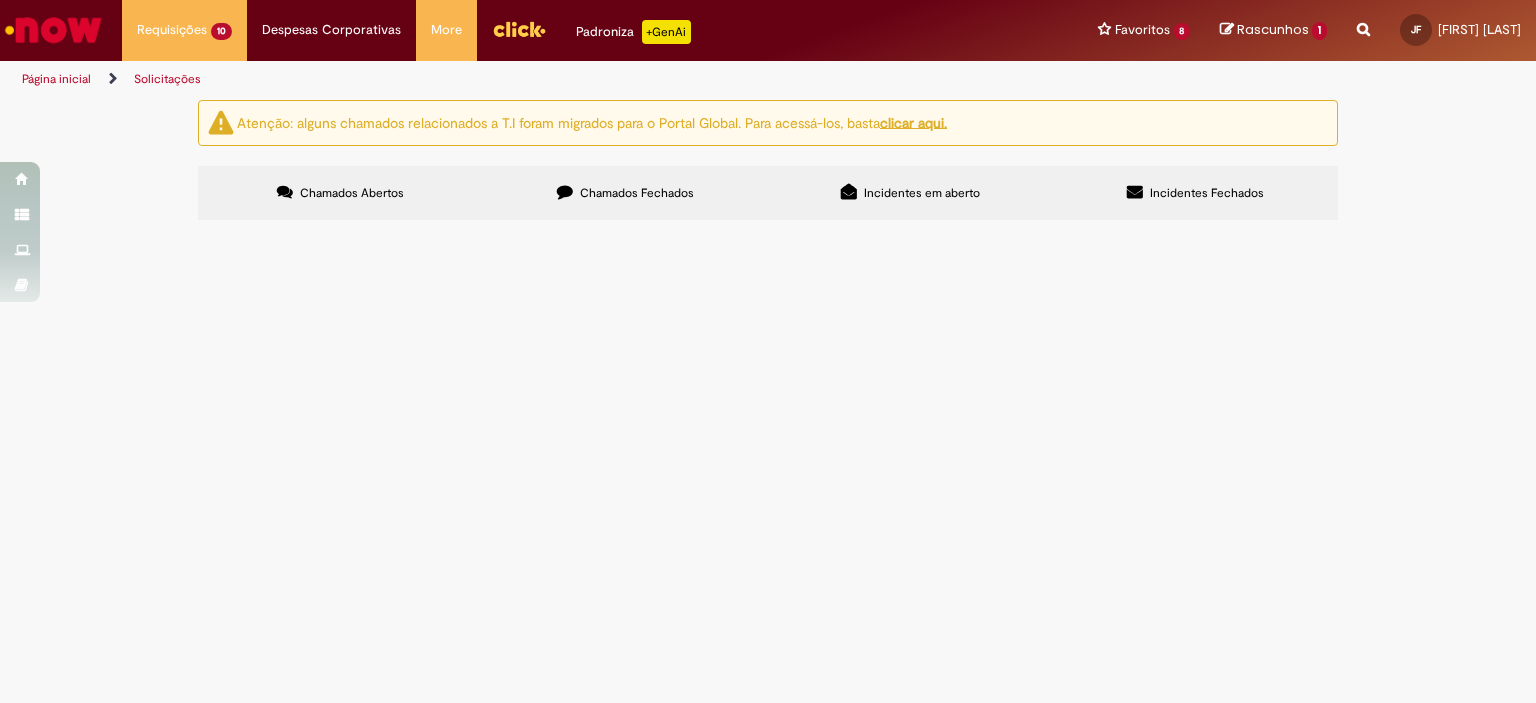scroll, scrollTop: 88, scrollLeft: 0, axis: vertical 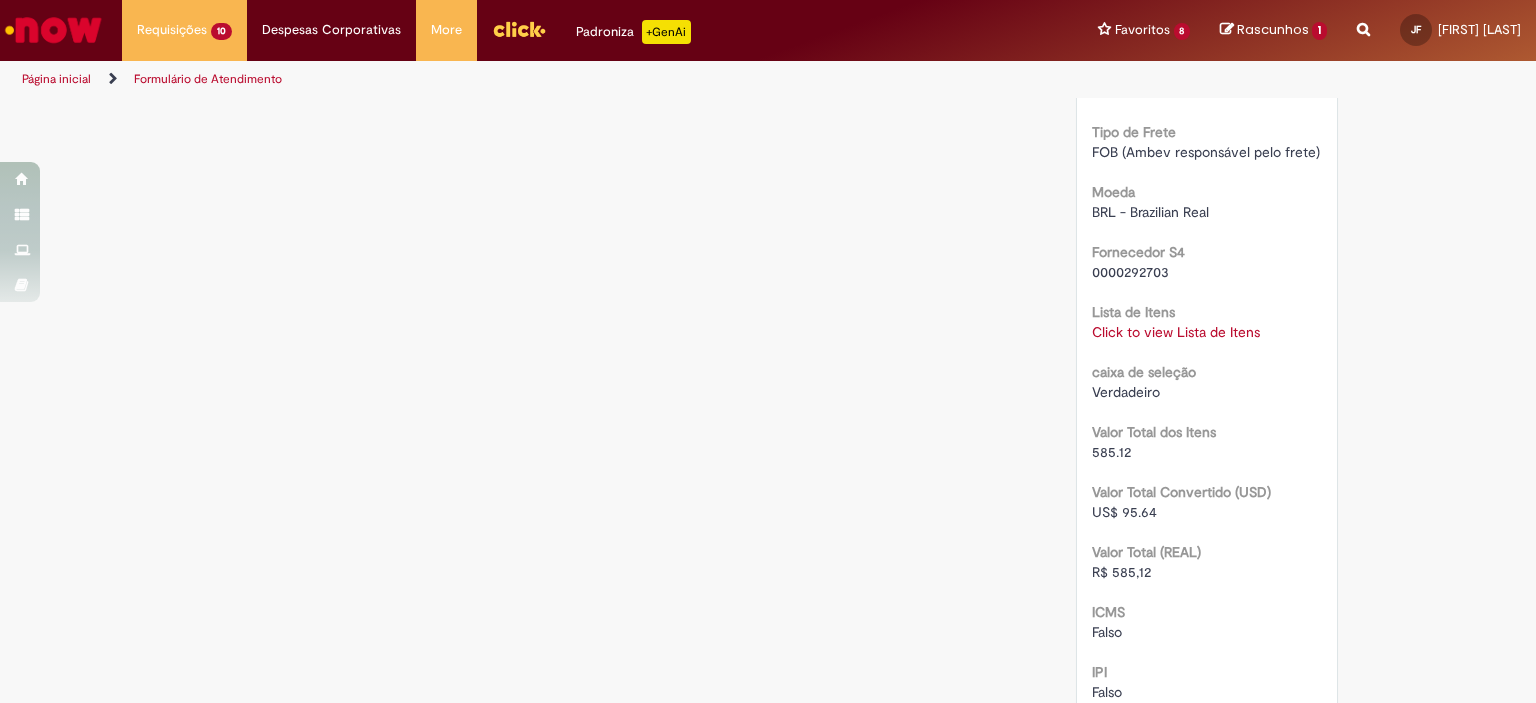 click on "Click to view Lista de Itens" at bounding box center (1176, 332) 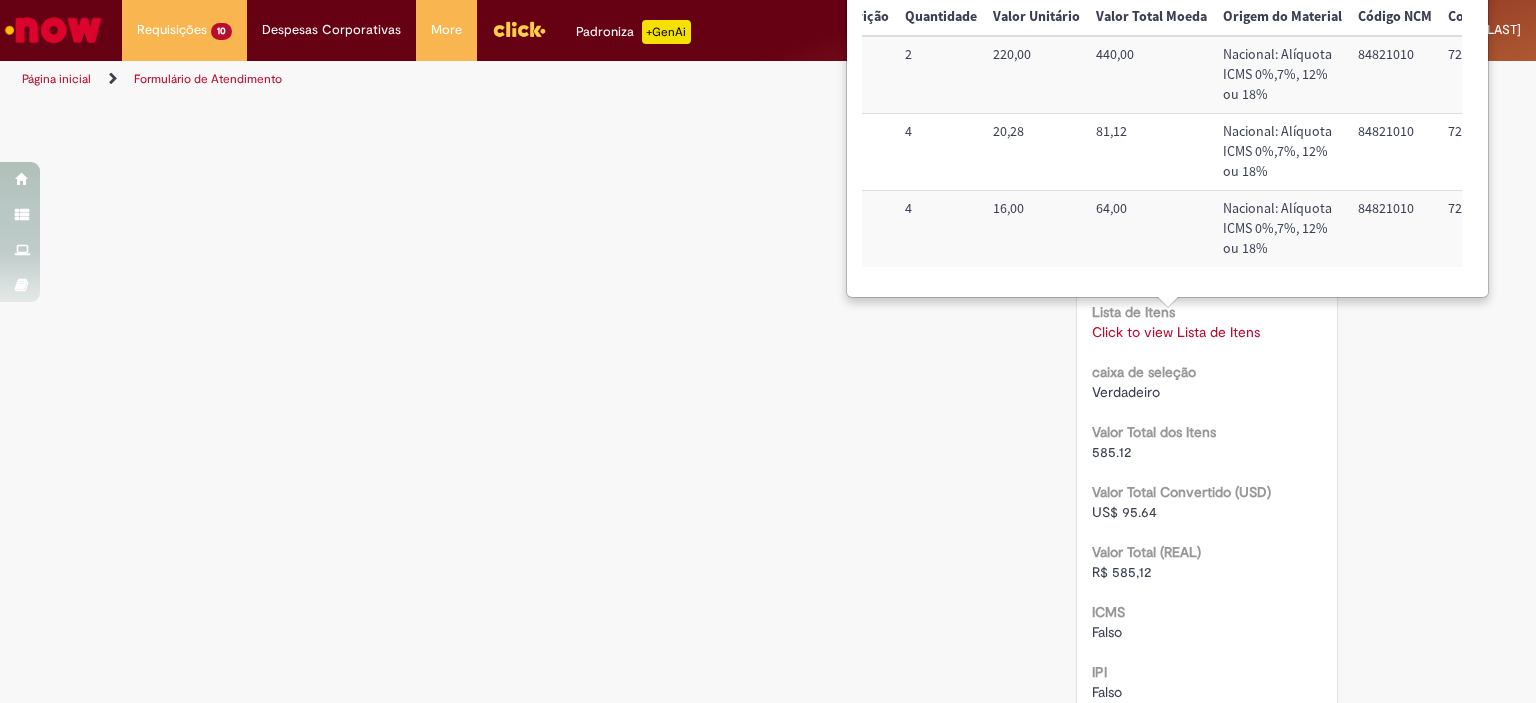 scroll, scrollTop: 0, scrollLeft: 812, axis: horizontal 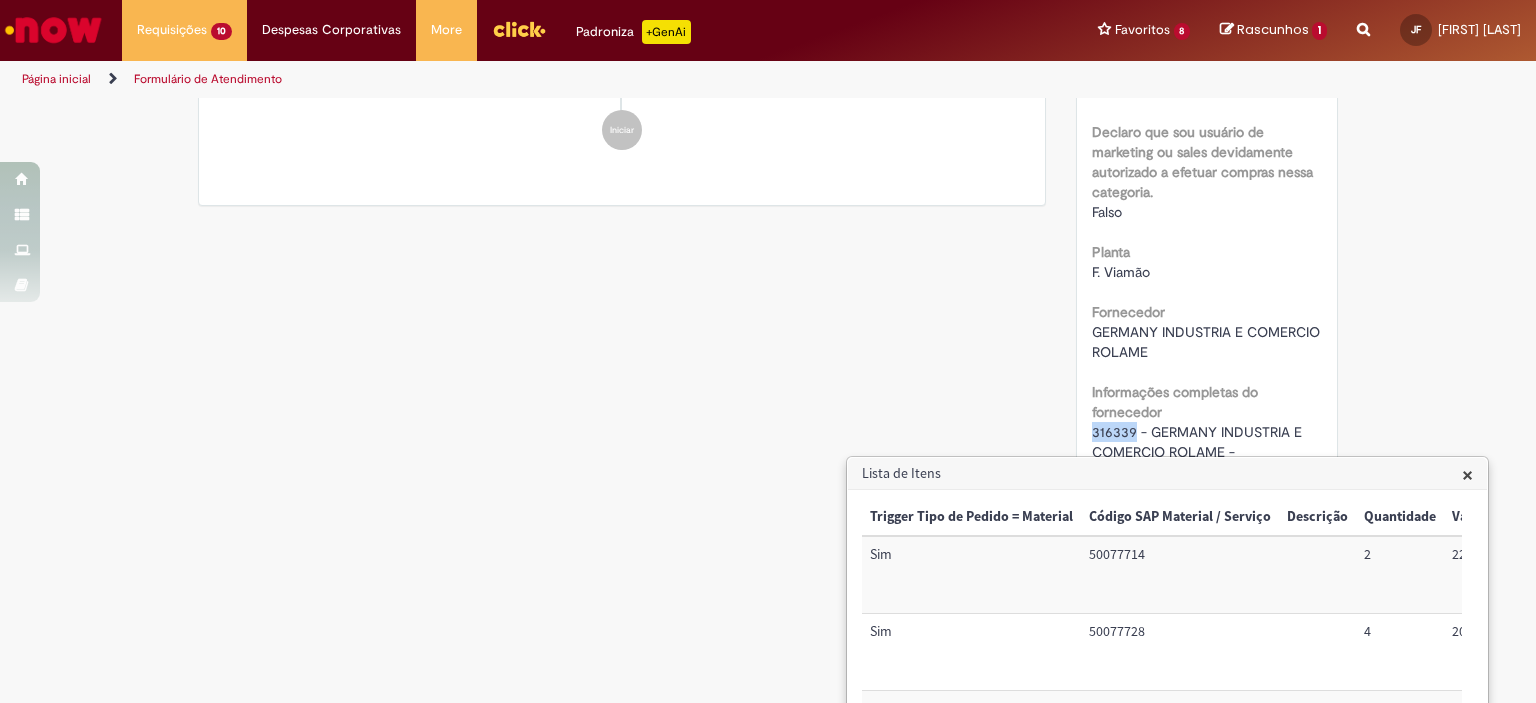 drag, startPoint x: 1126, startPoint y: 431, endPoint x: 1076, endPoint y: 428, distance: 50.08992 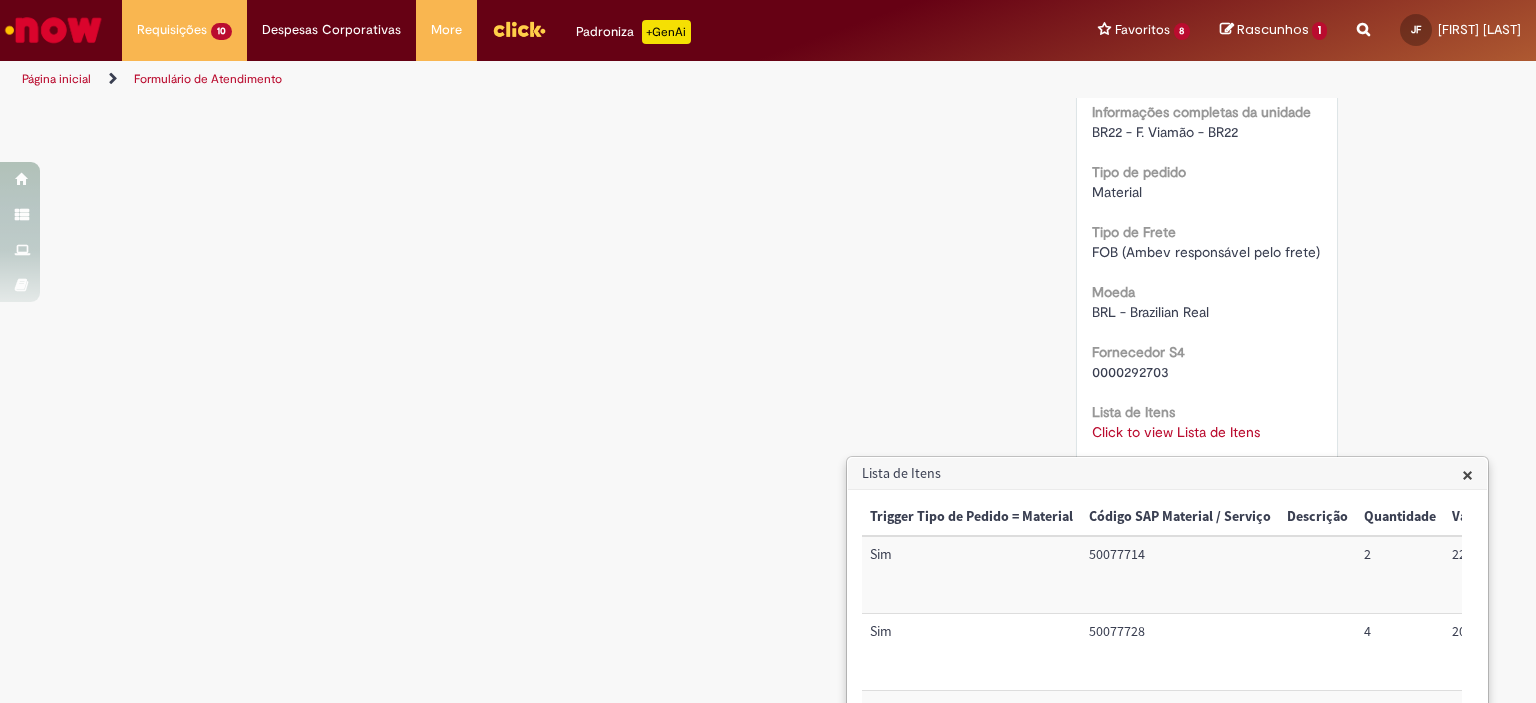 scroll, scrollTop: 1800, scrollLeft: 0, axis: vertical 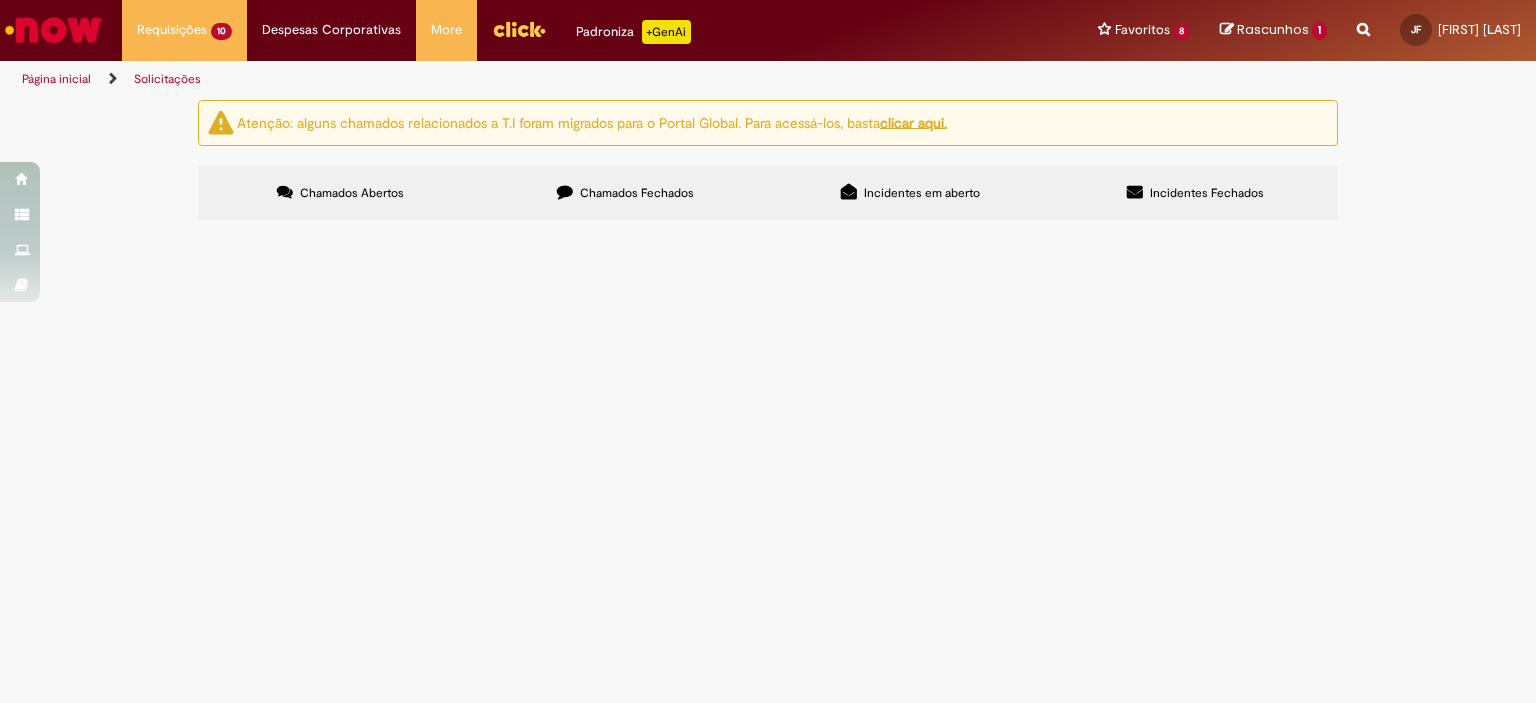 click on "Chamados Fechados" at bounding box center (637, 193) 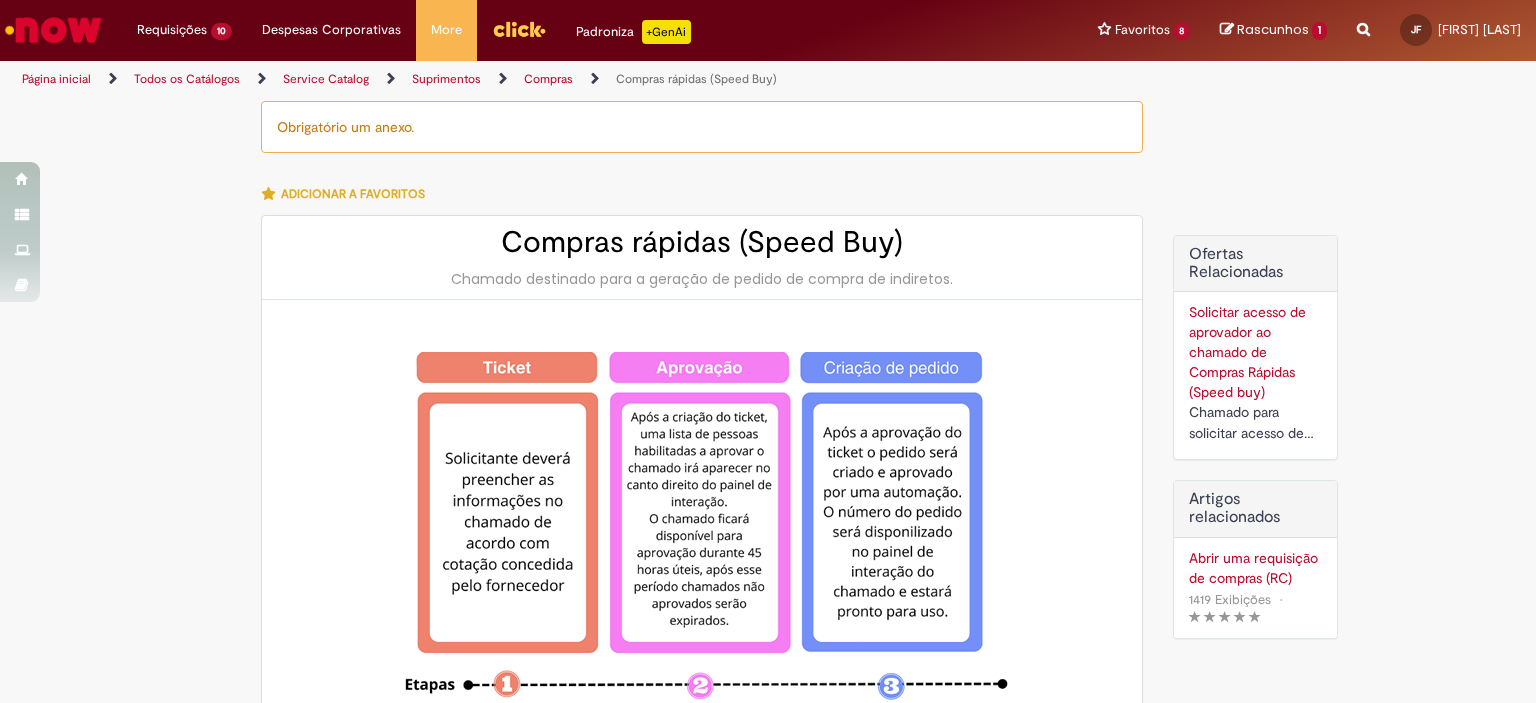 type on "********" 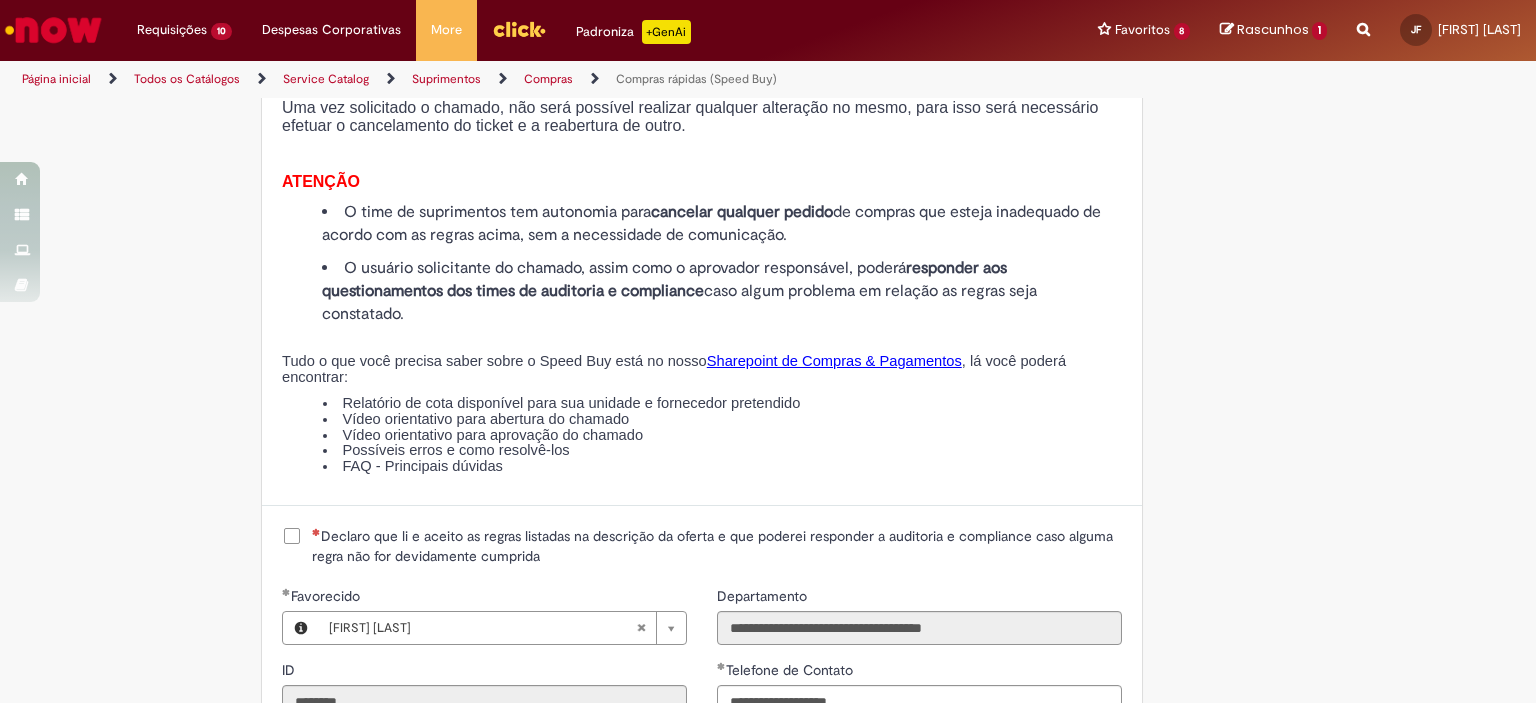 scroll, scrollTop: 2200, scrollLeft: 0, axis: vertical 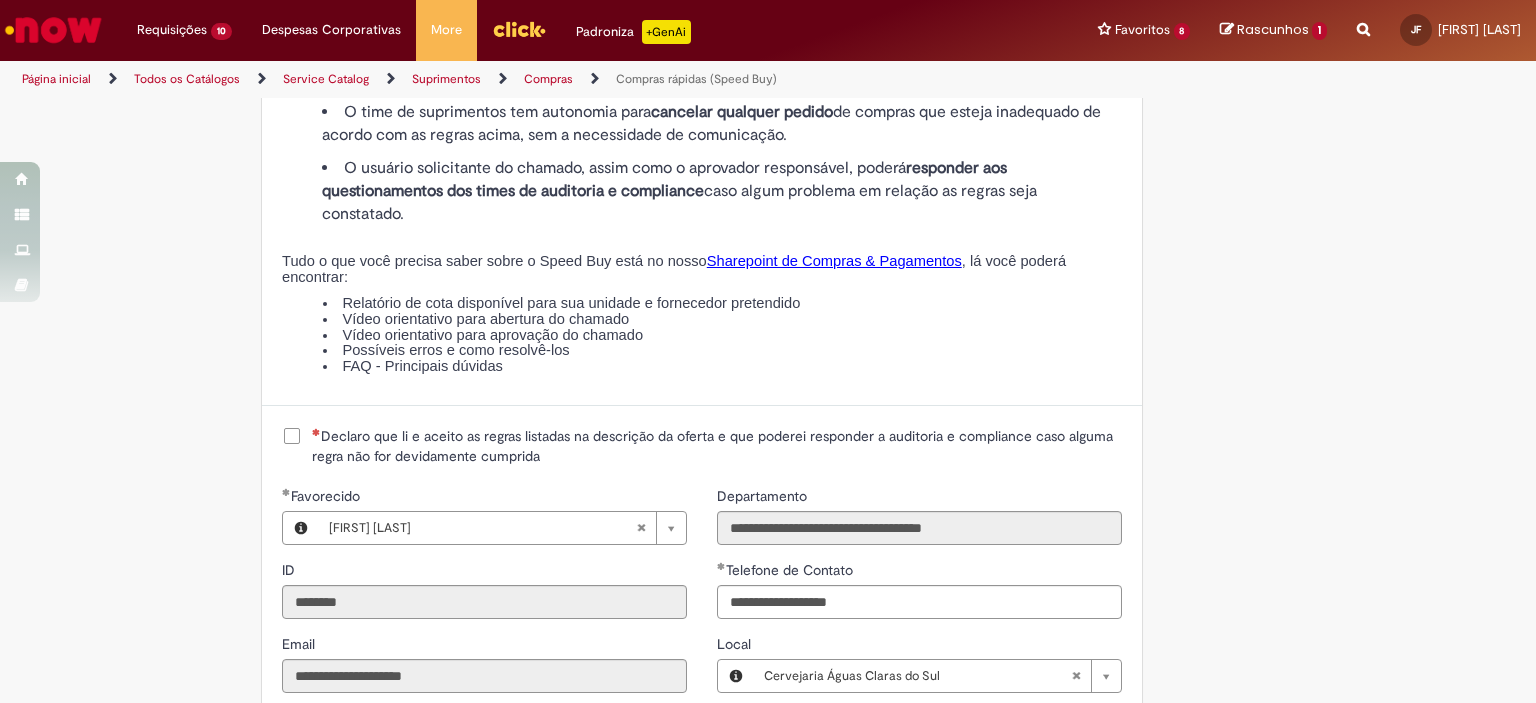click on "Declaro que li e aceito as regras listadas na descrição da oferta e que poderei responder a auditoria e compliance caso alguma regra não for devidamente cumprida" at bounding box center [717, 446] 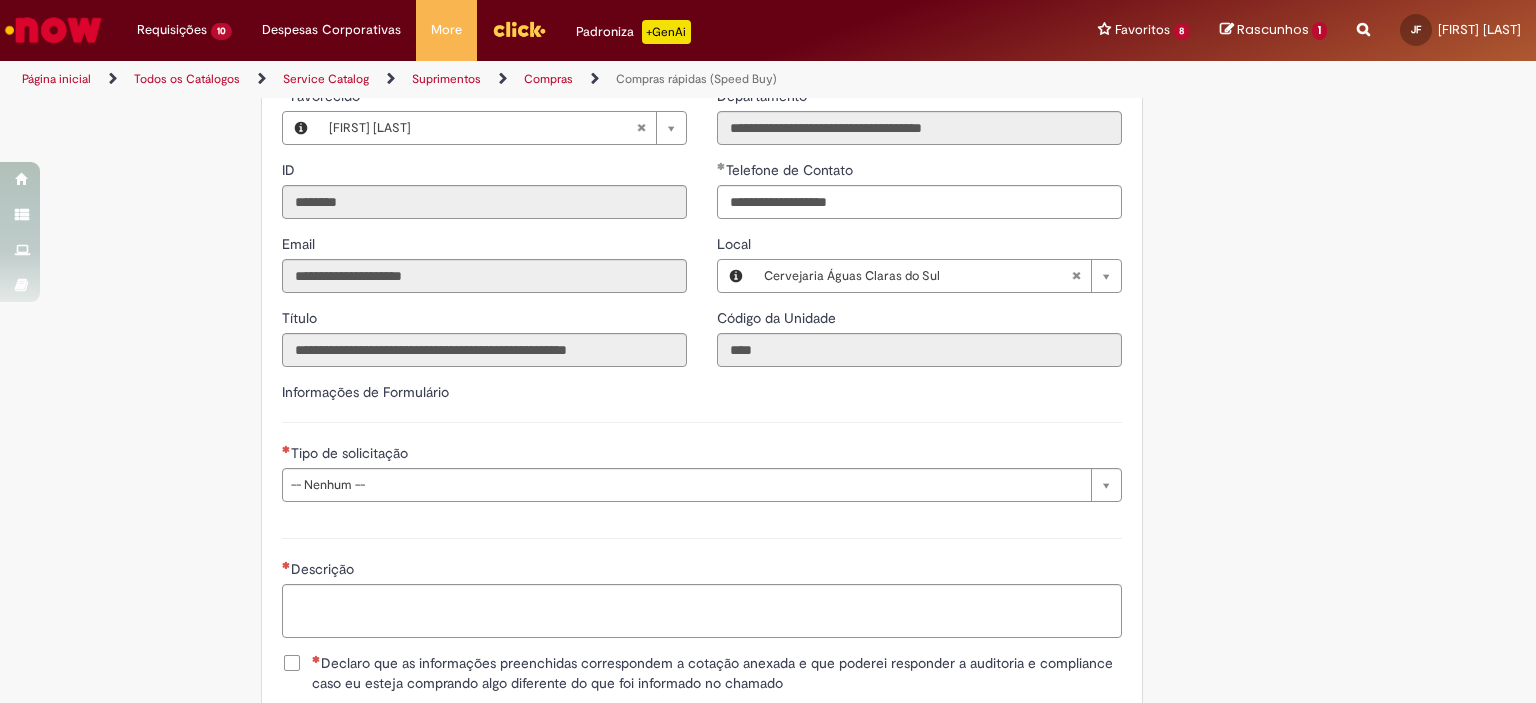 scroll, scrollTop: 2800, scrollLeft: 0, axis: vertical 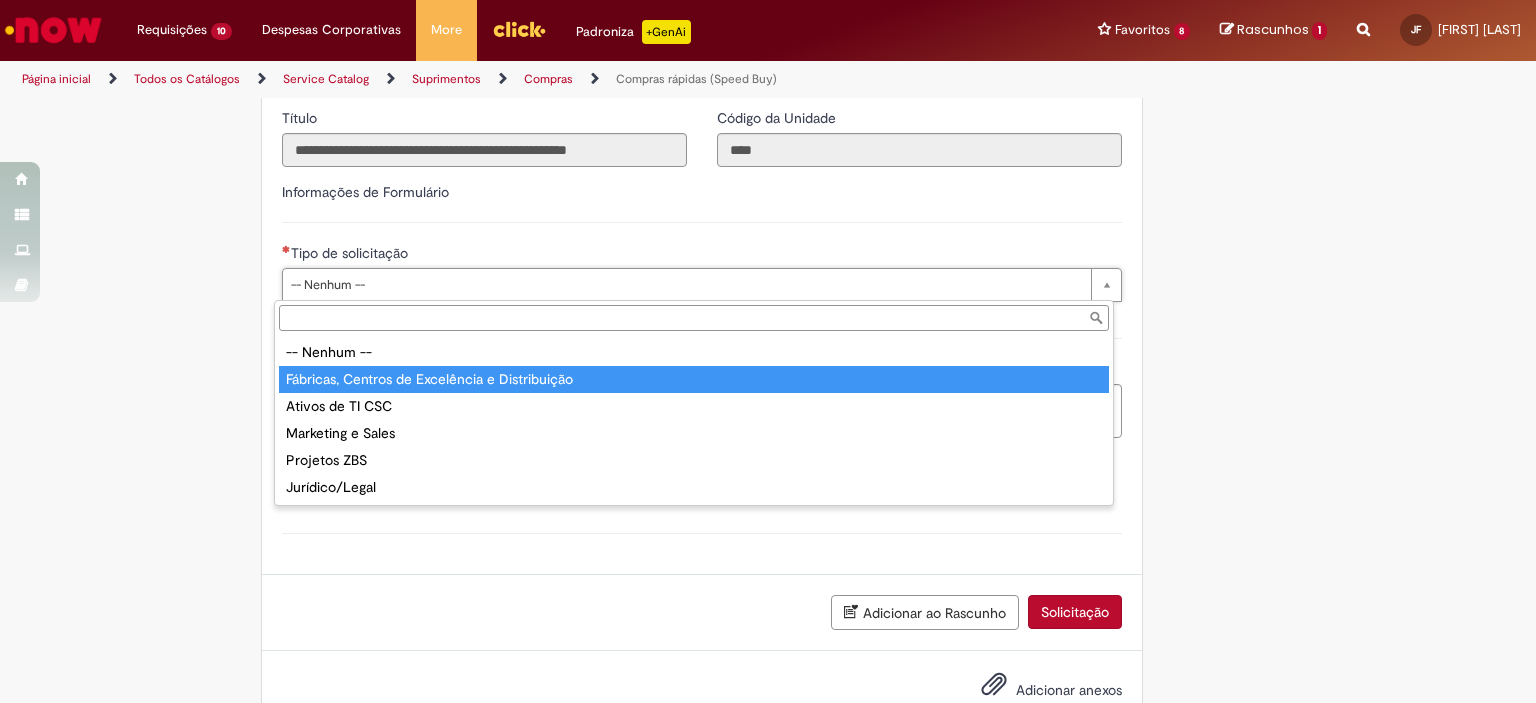 type on "**********" 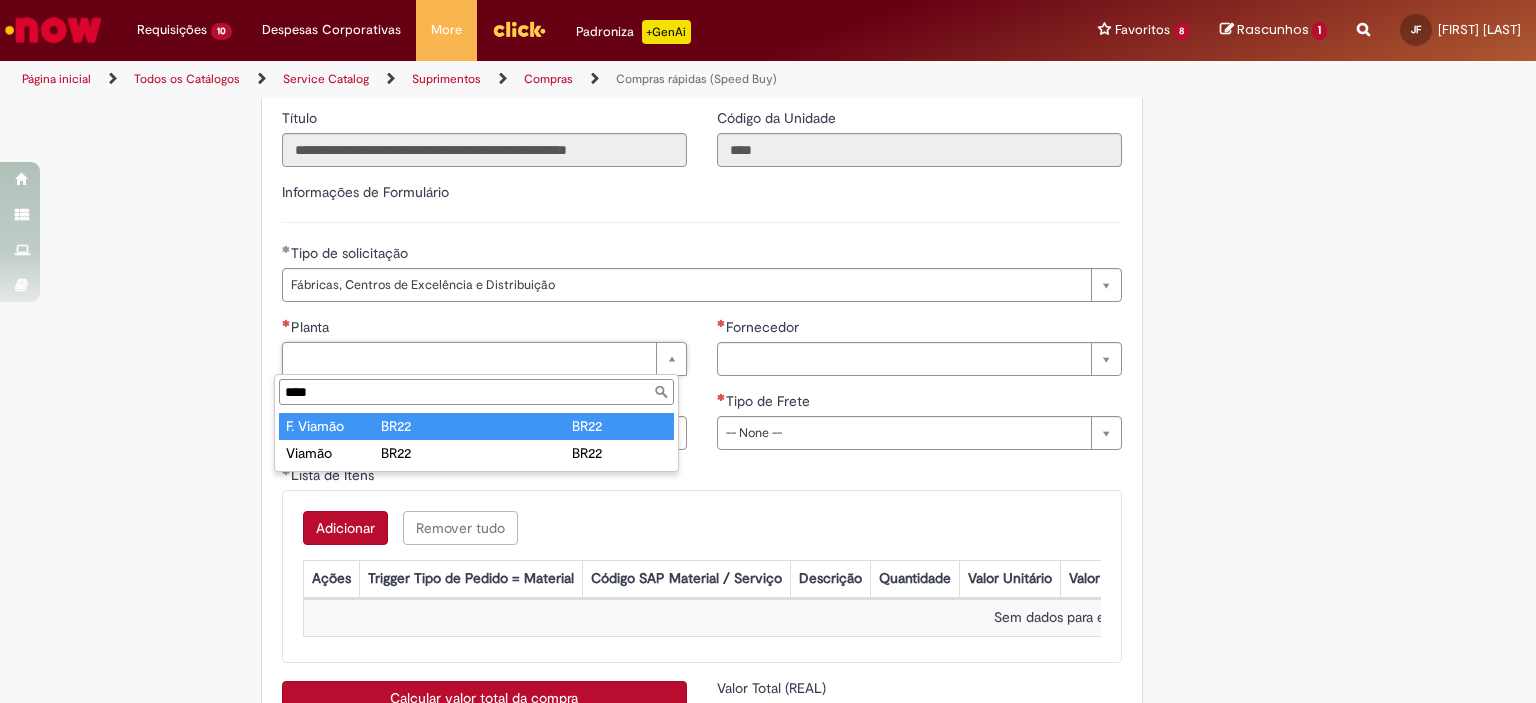 type on "****" 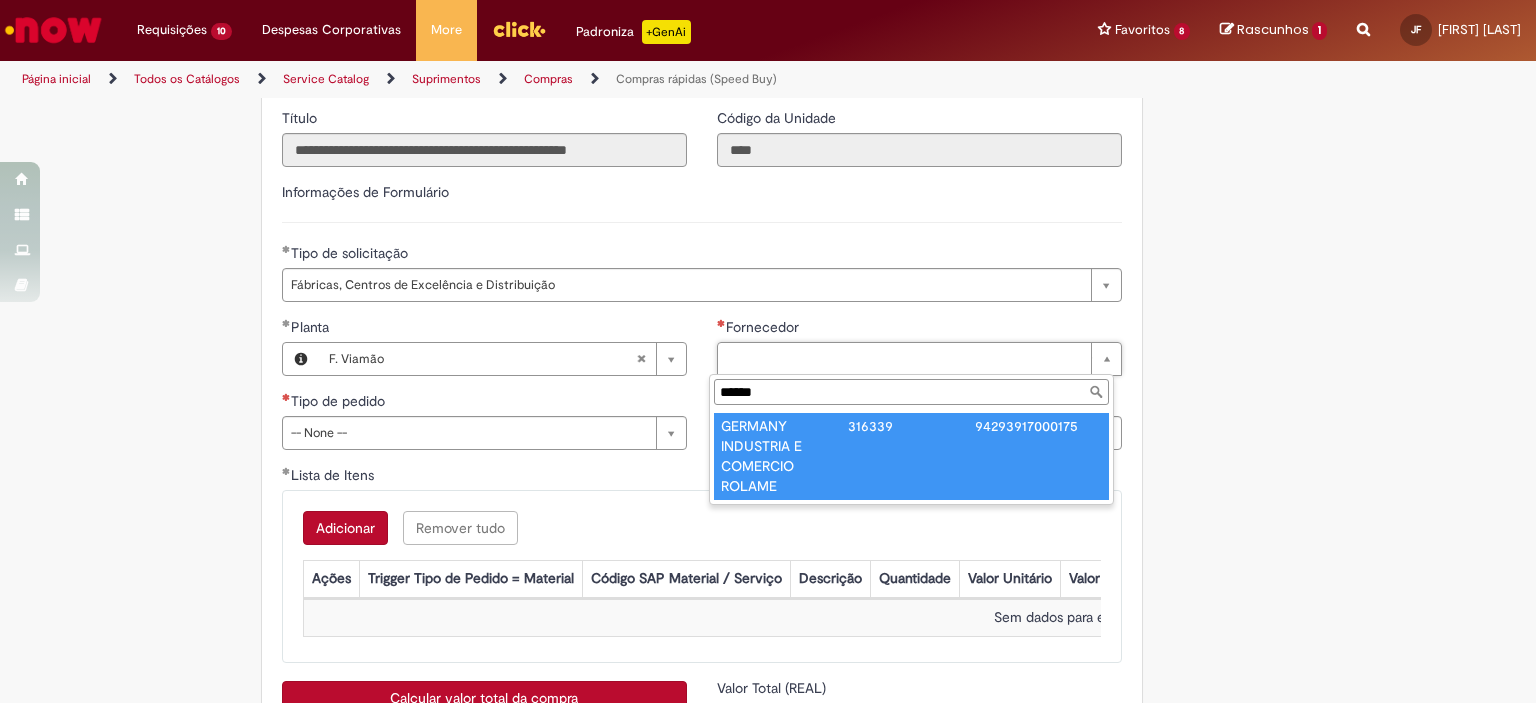 type on "******" 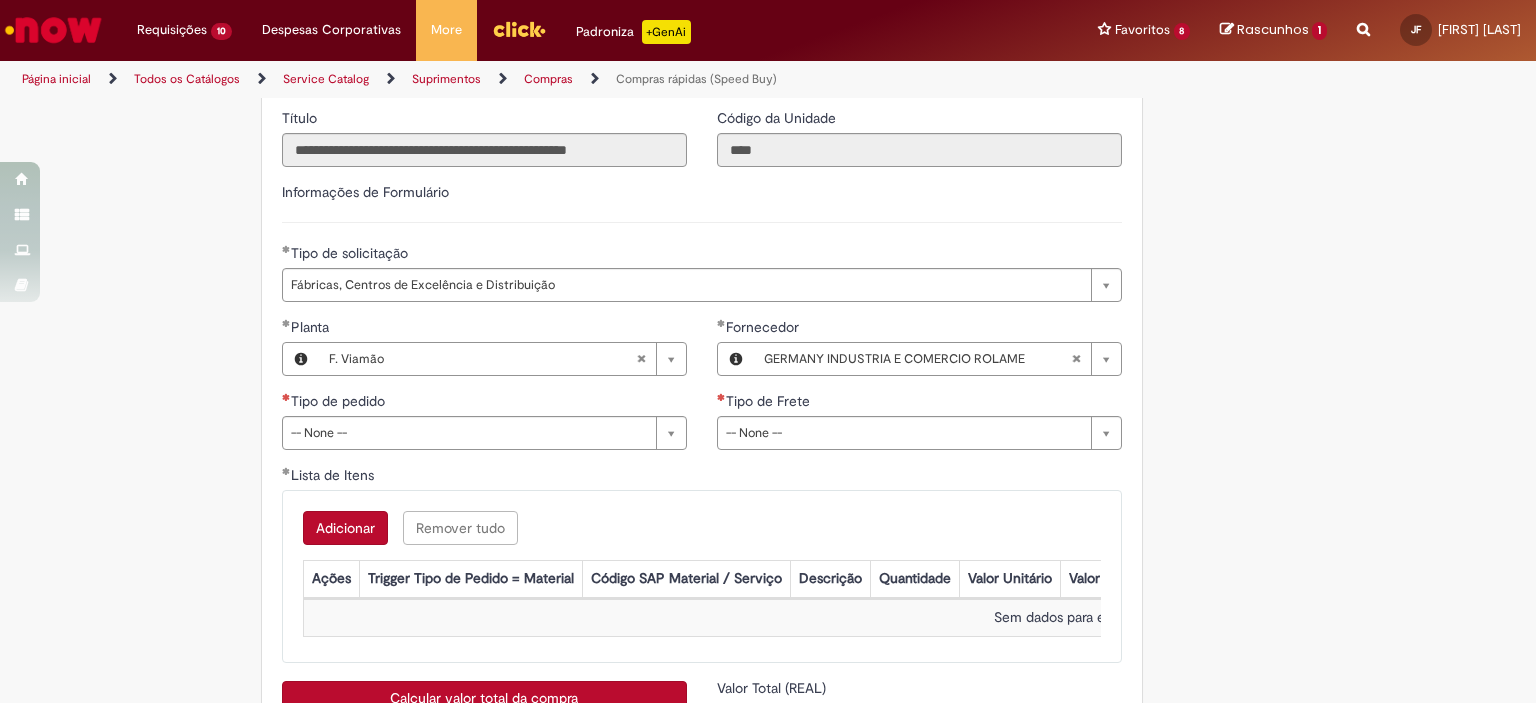 click on "**********" at bounding box center (484, 391) 